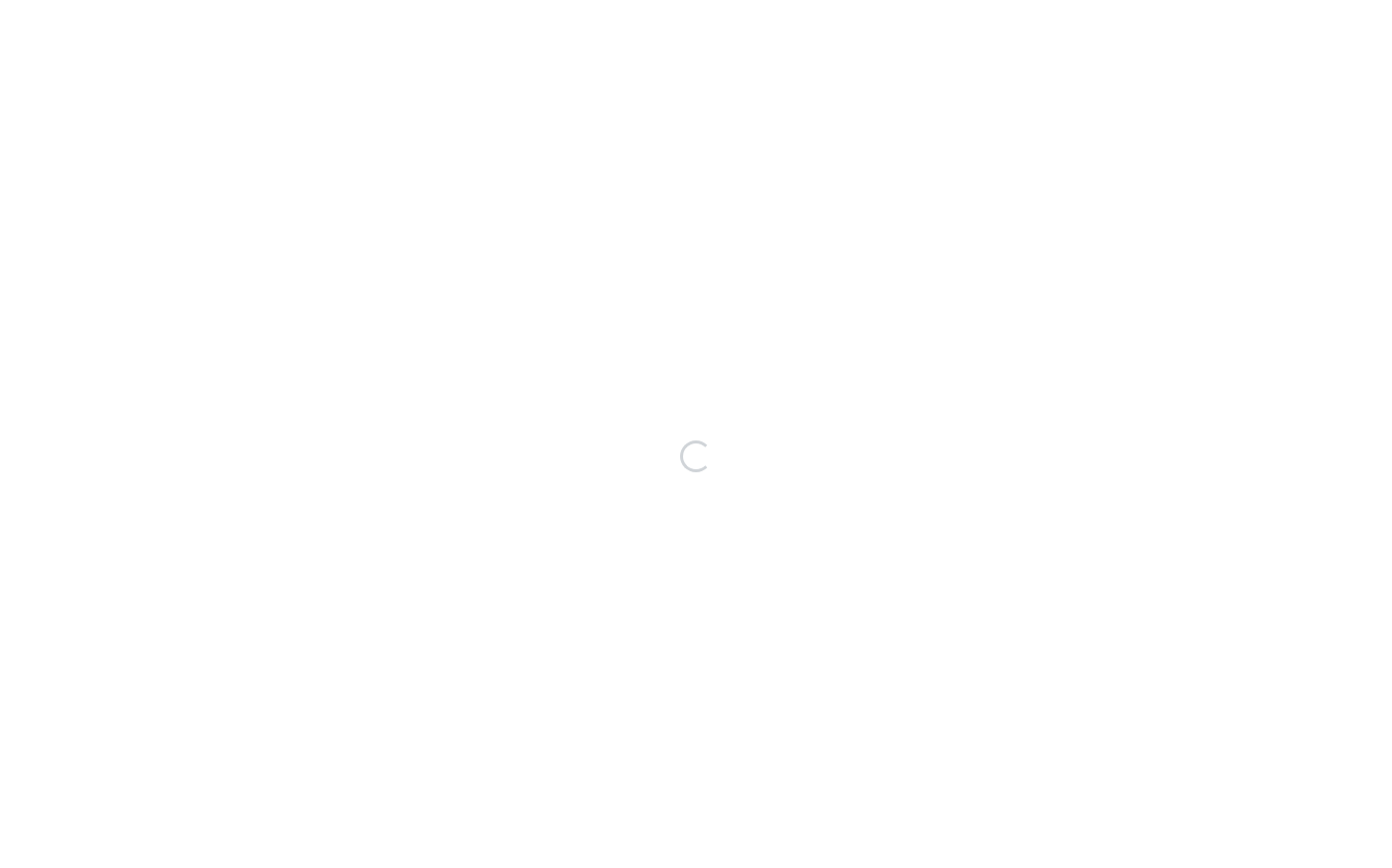 scroll, scrollTop: 0, scrollLeft: 0, axis: both 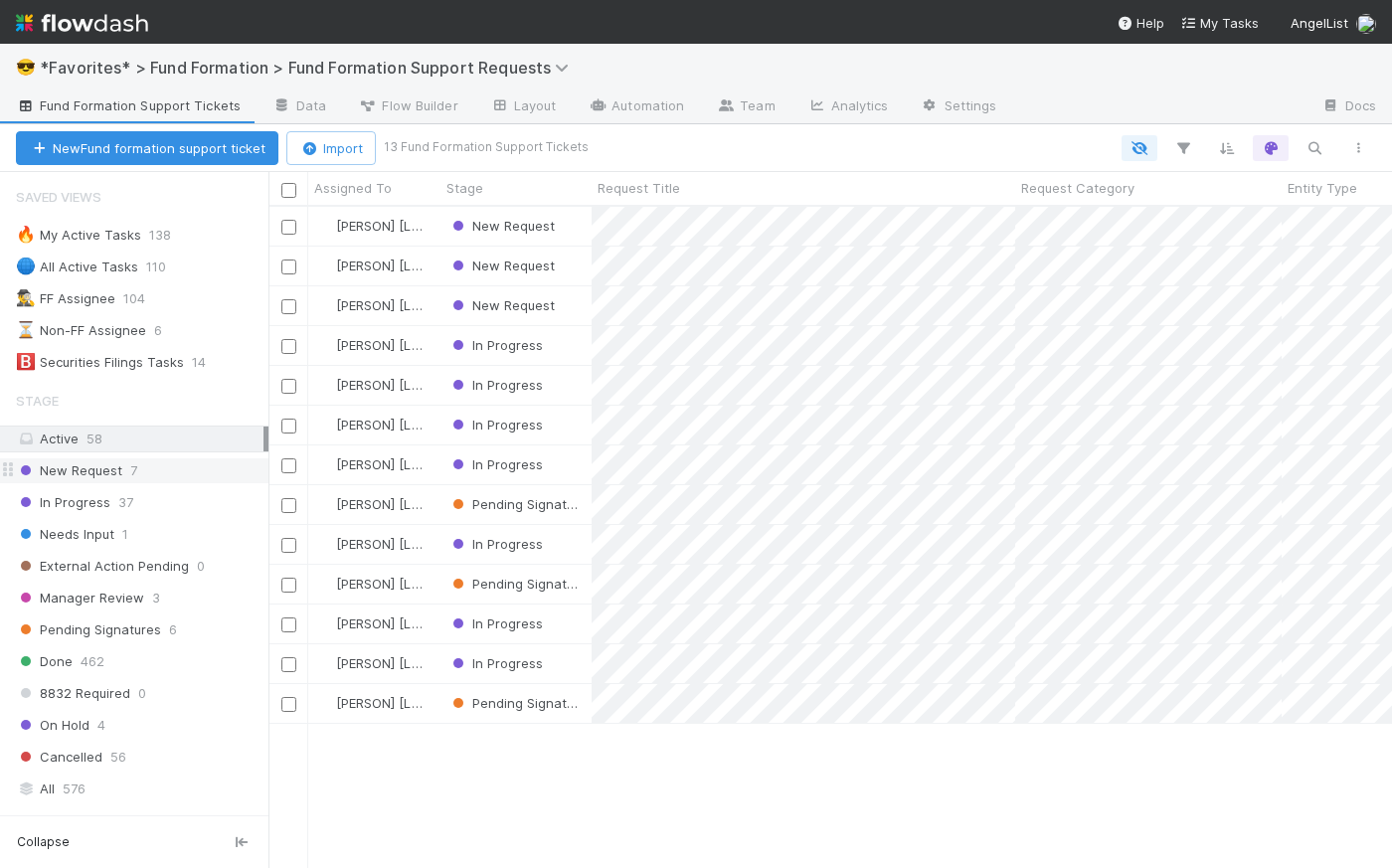 click on "New Request" at bounding box center [69, 470] 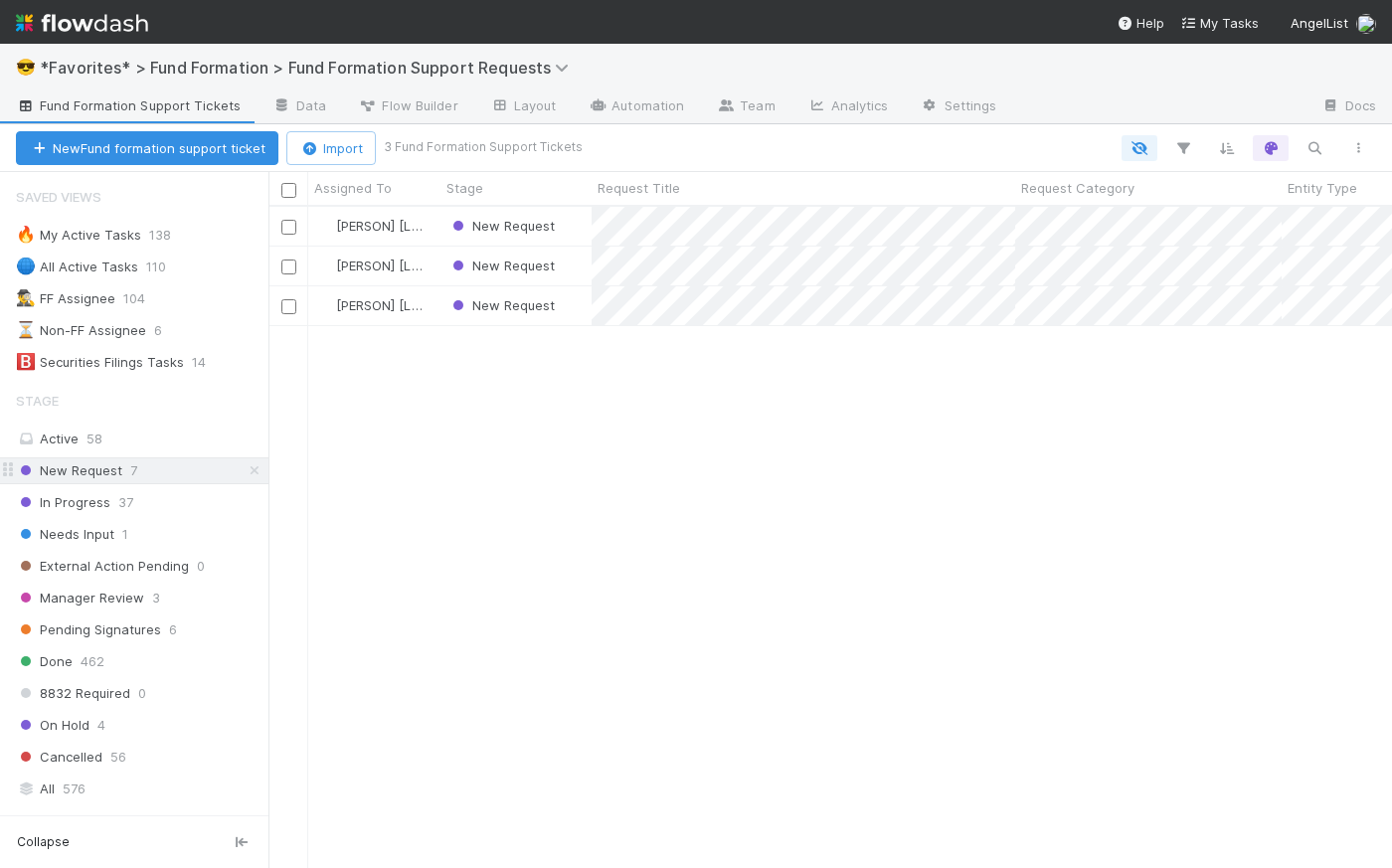 scroll, scrollTop: 14, scrollLeft: 14, axis: both 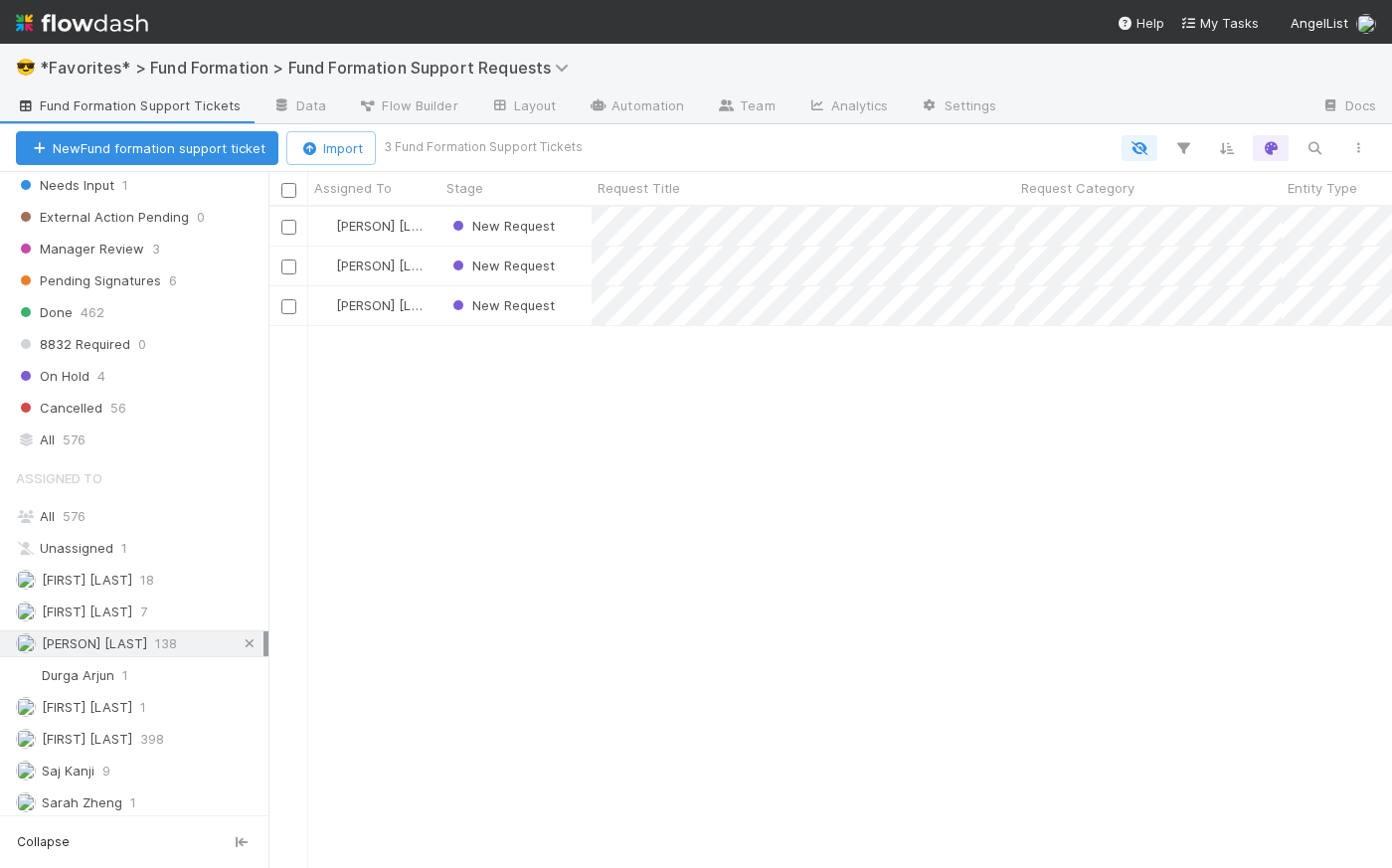 click at bounding box center [250, 643] 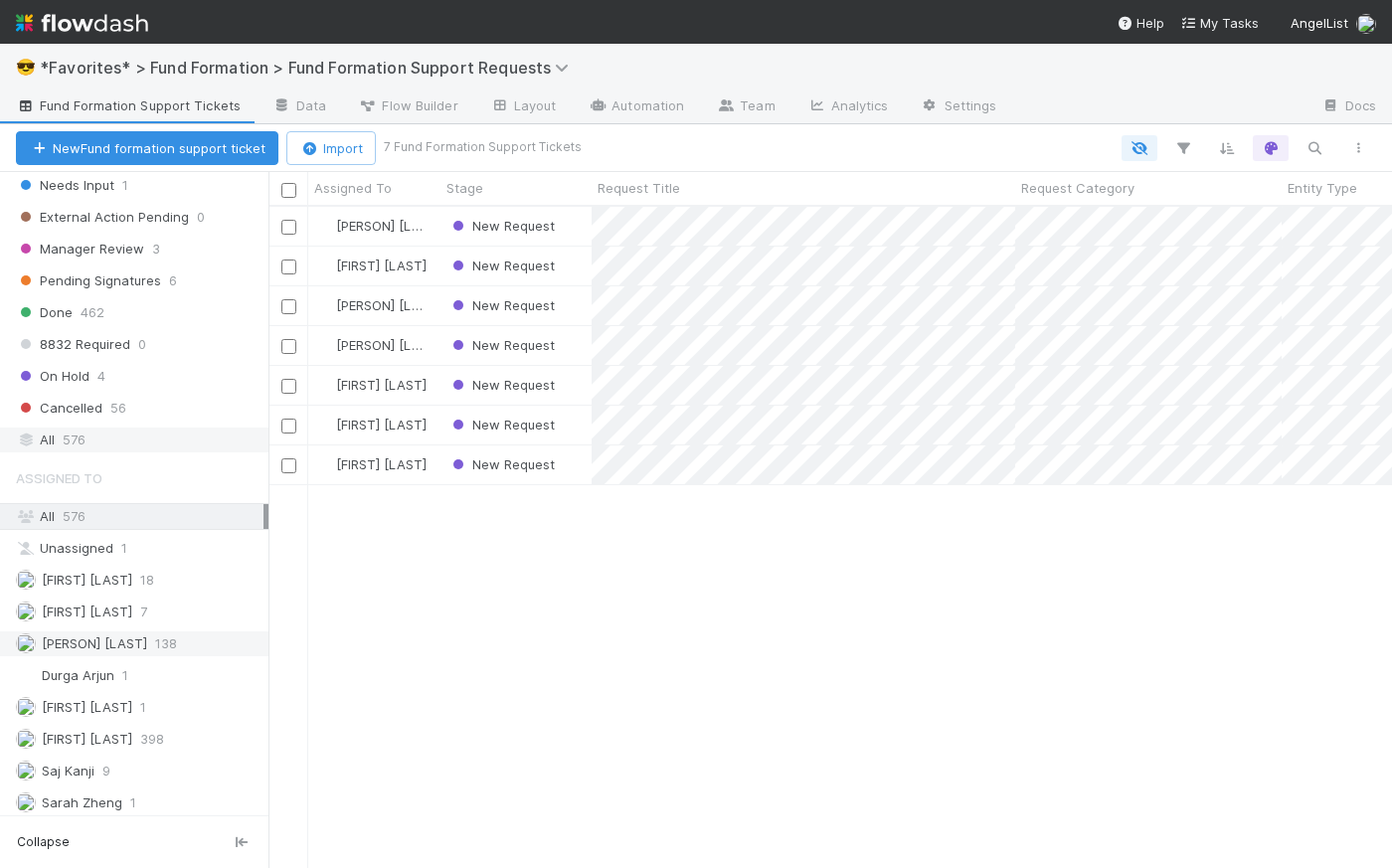 scroll, scrollTop: 14, scrollLeft: 14, axis: both 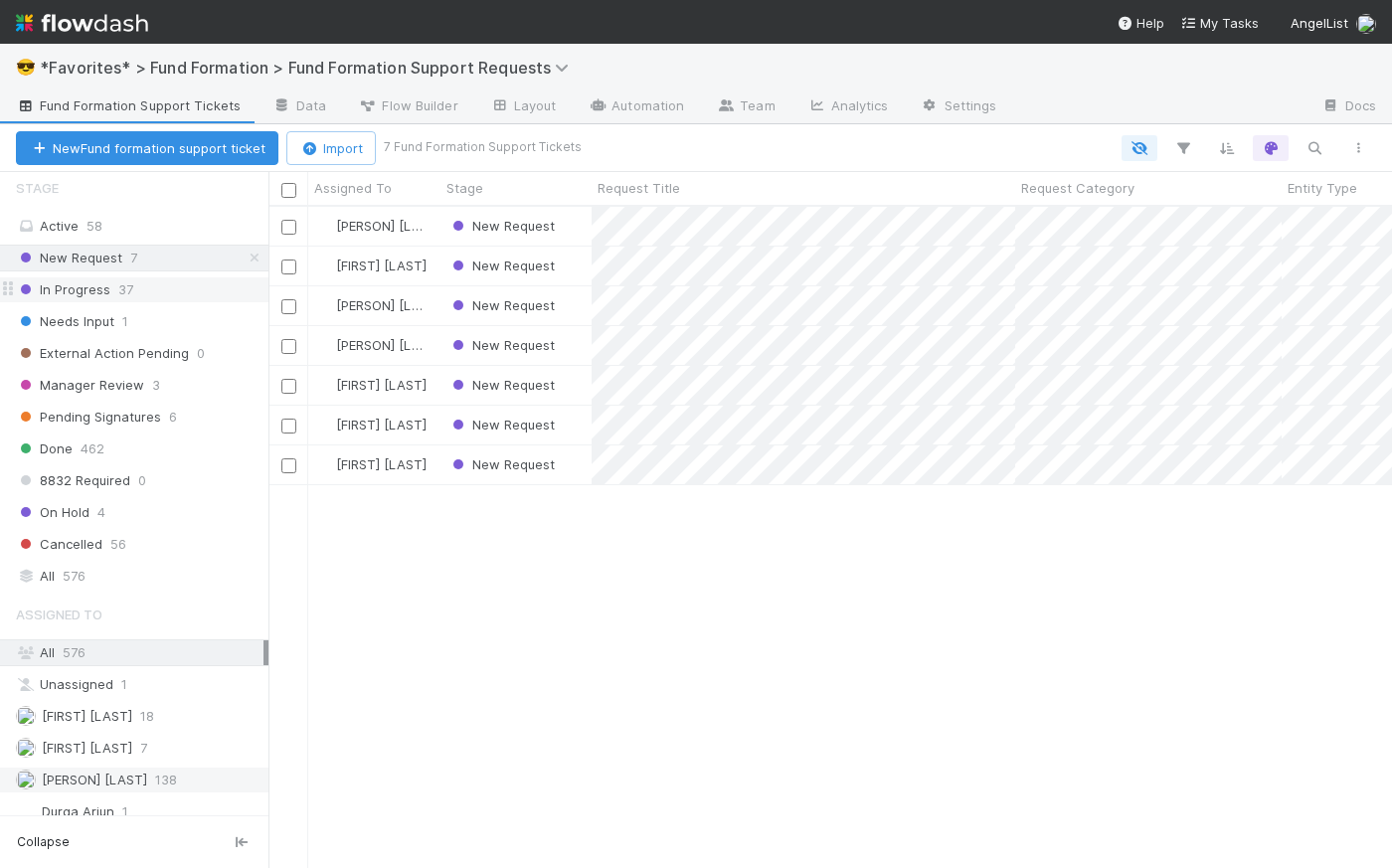 click on "In Progress   37" at bounding box center (142, 289) 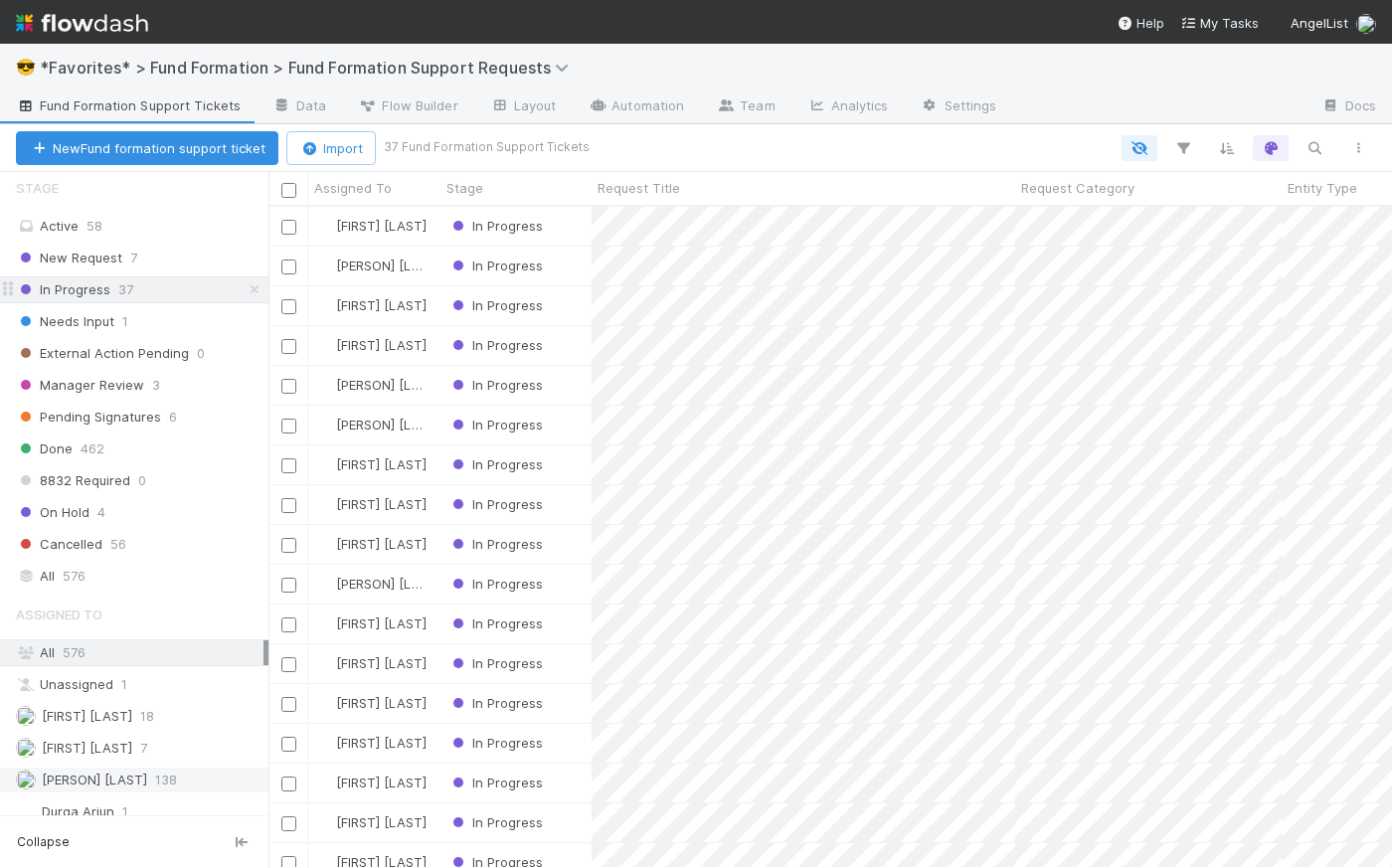 scroll, scrollTop: 14, scrollLeft: 14, axis: both 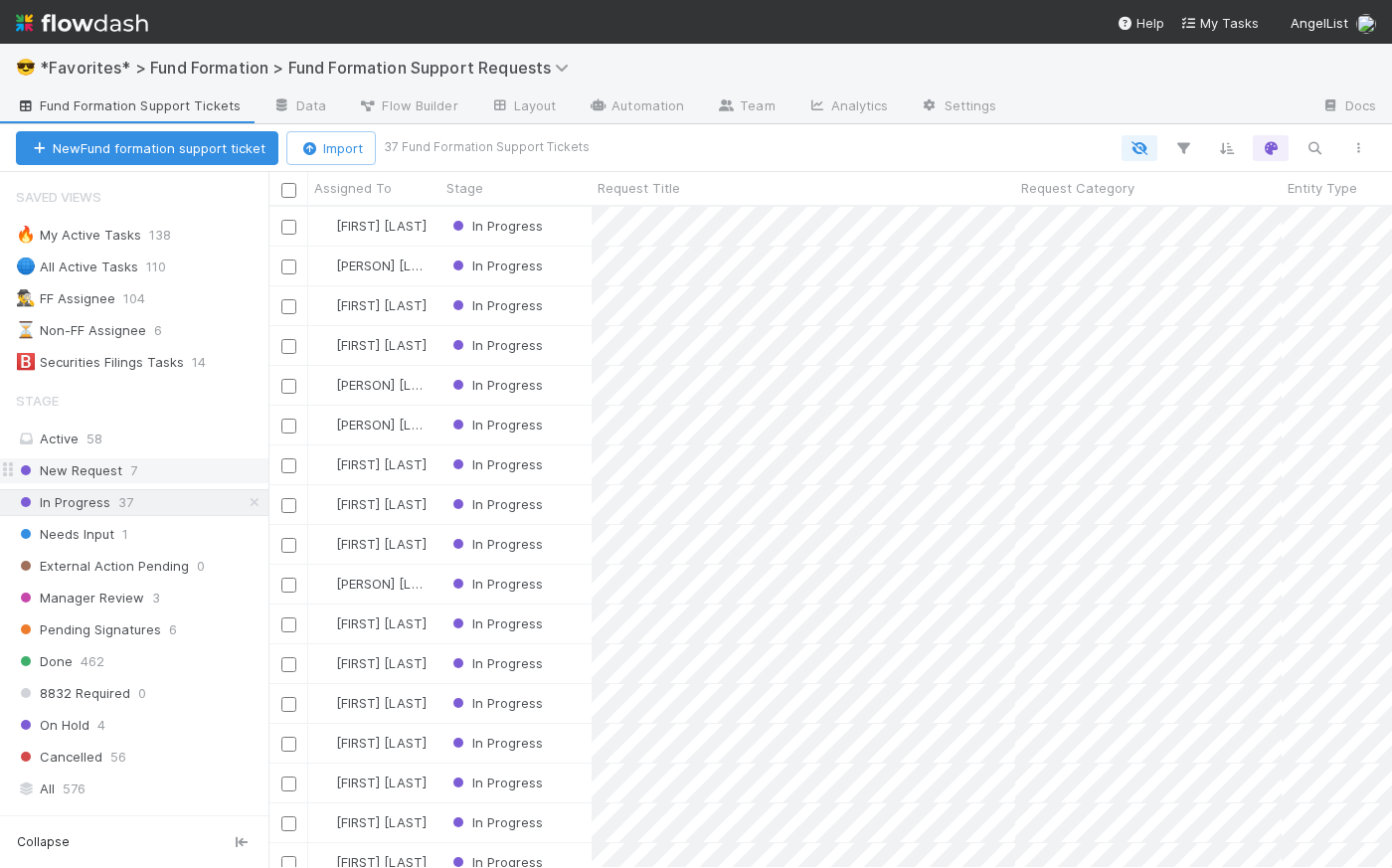 click on "7" at bounding box center (133, 470) 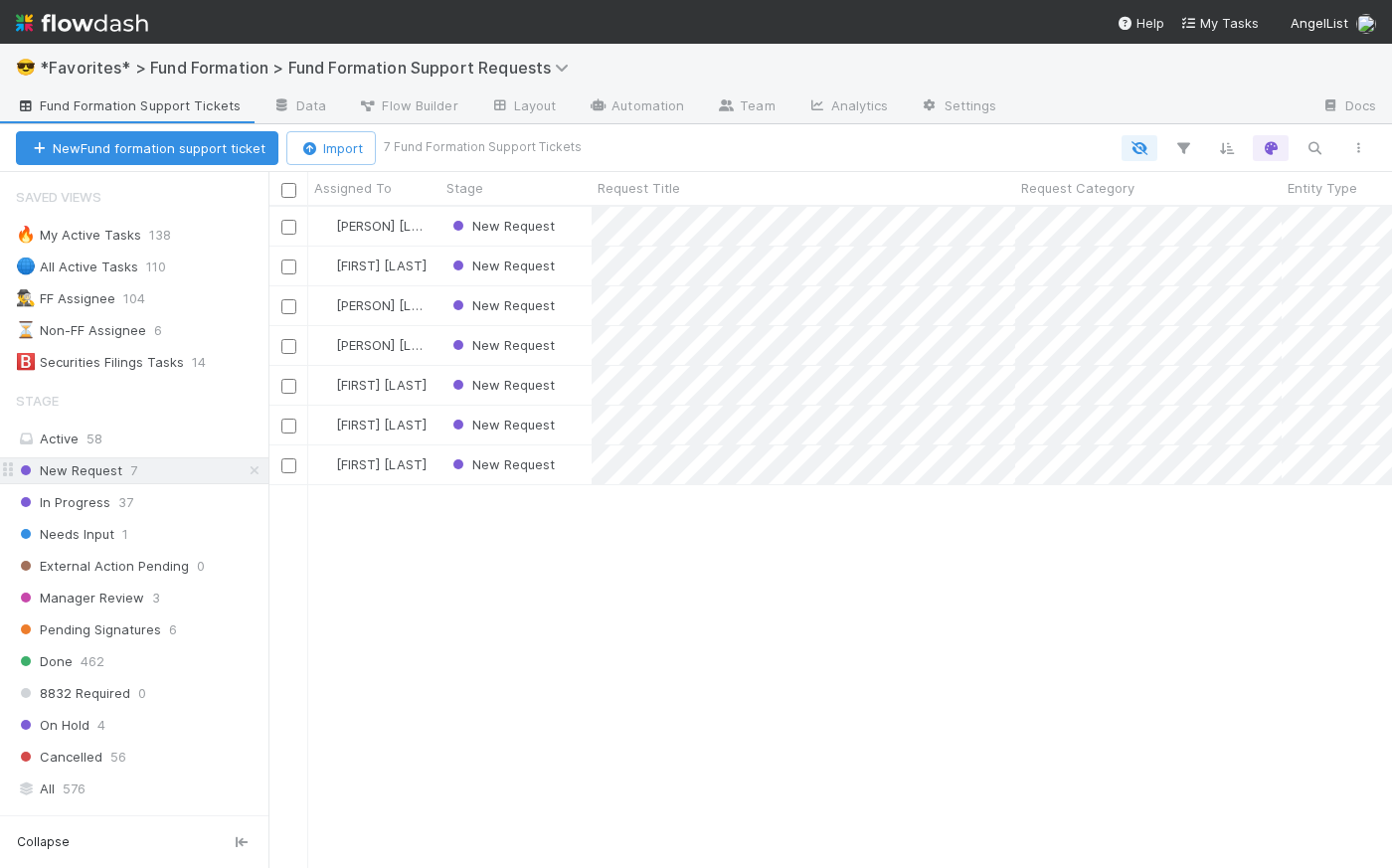 scroll, scrollTop: 14, scrollLeft: 14, axis: both 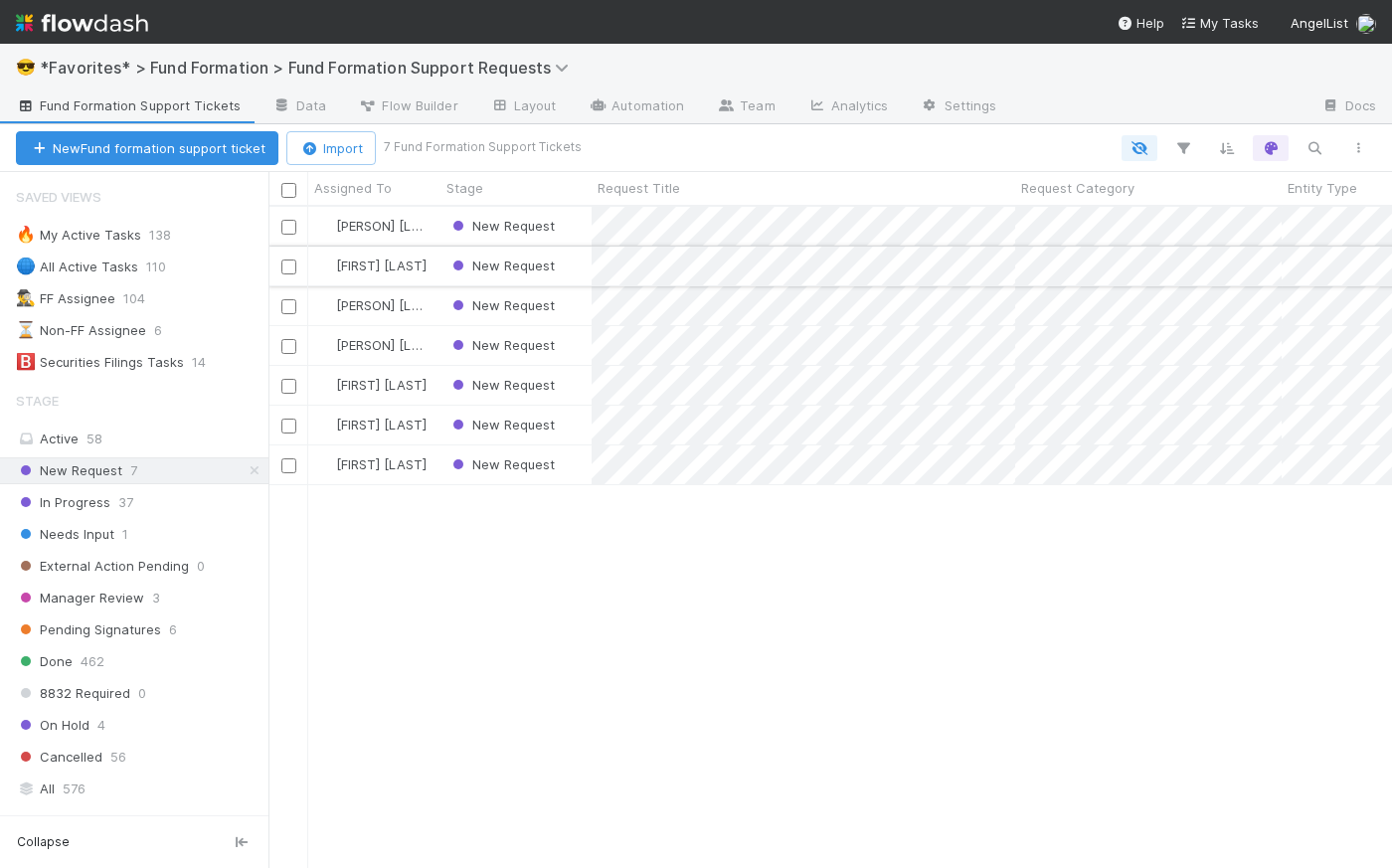 click on "New Request" at bounding box center (516, 265) 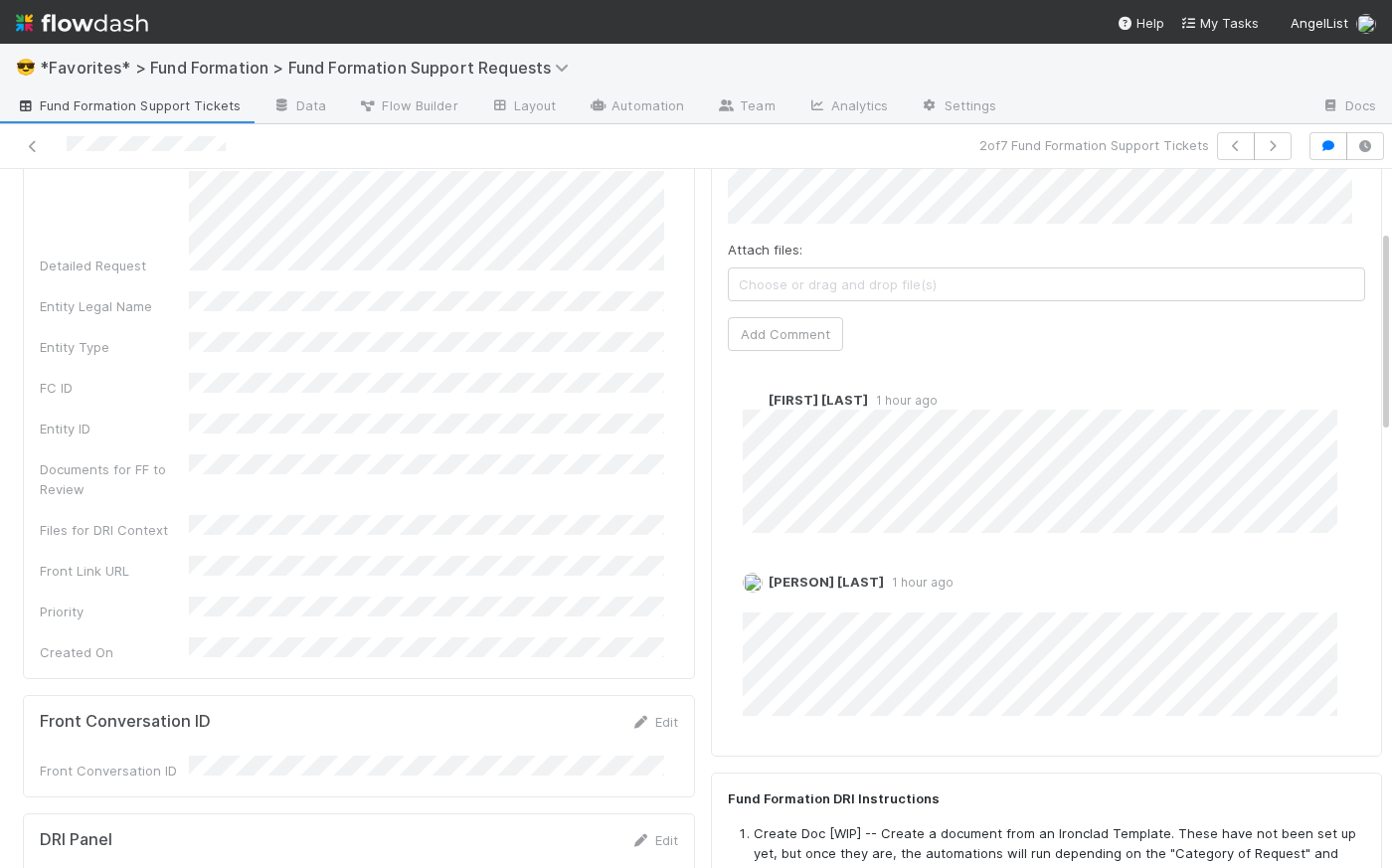 scroll, scrollTop: 0, scrollLeft: 0, axis: both 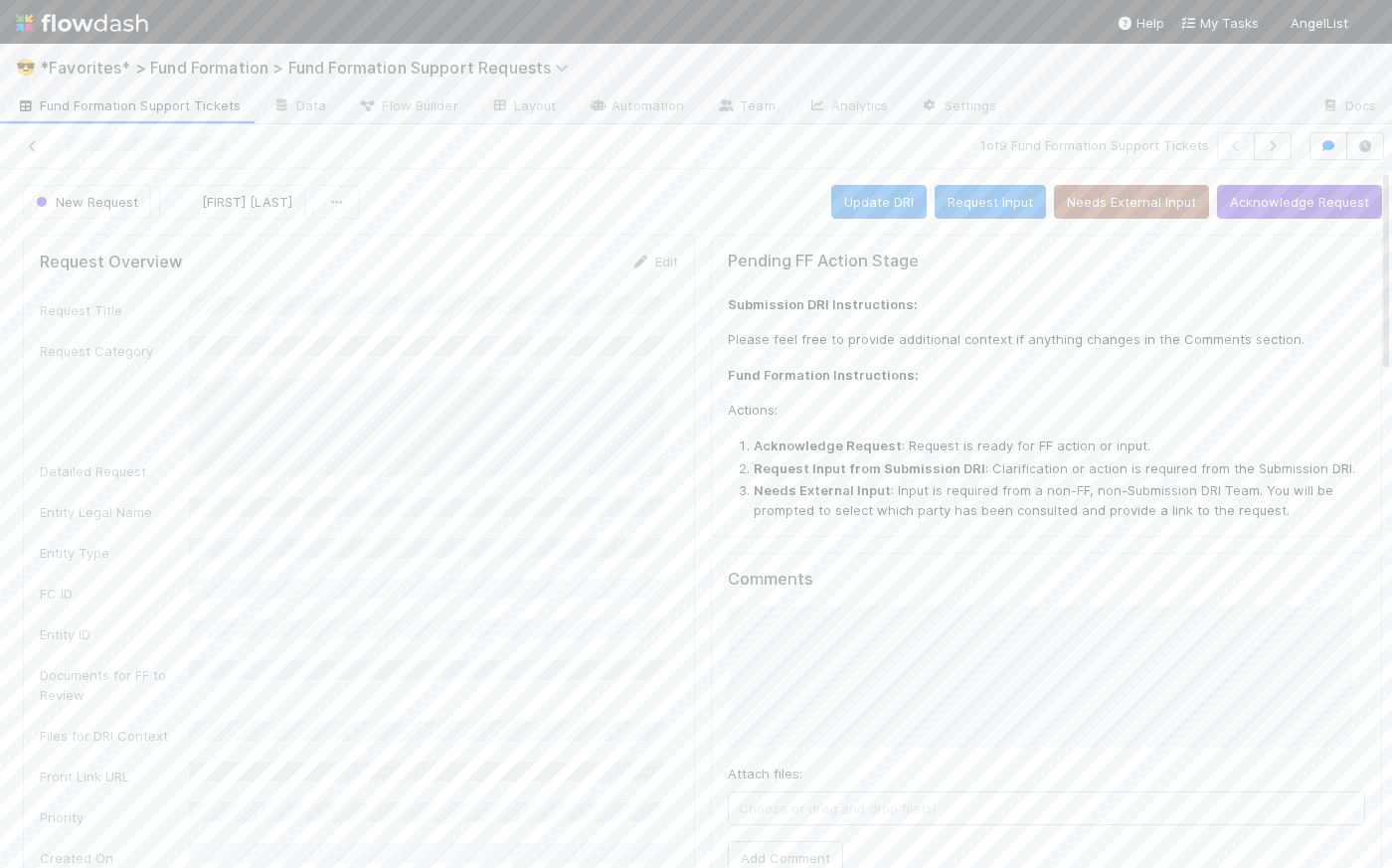 click on "New Request Brittany Files Update DRI Request Input Needs External Input Acknowledge Request" at bounding box center [702, 202] 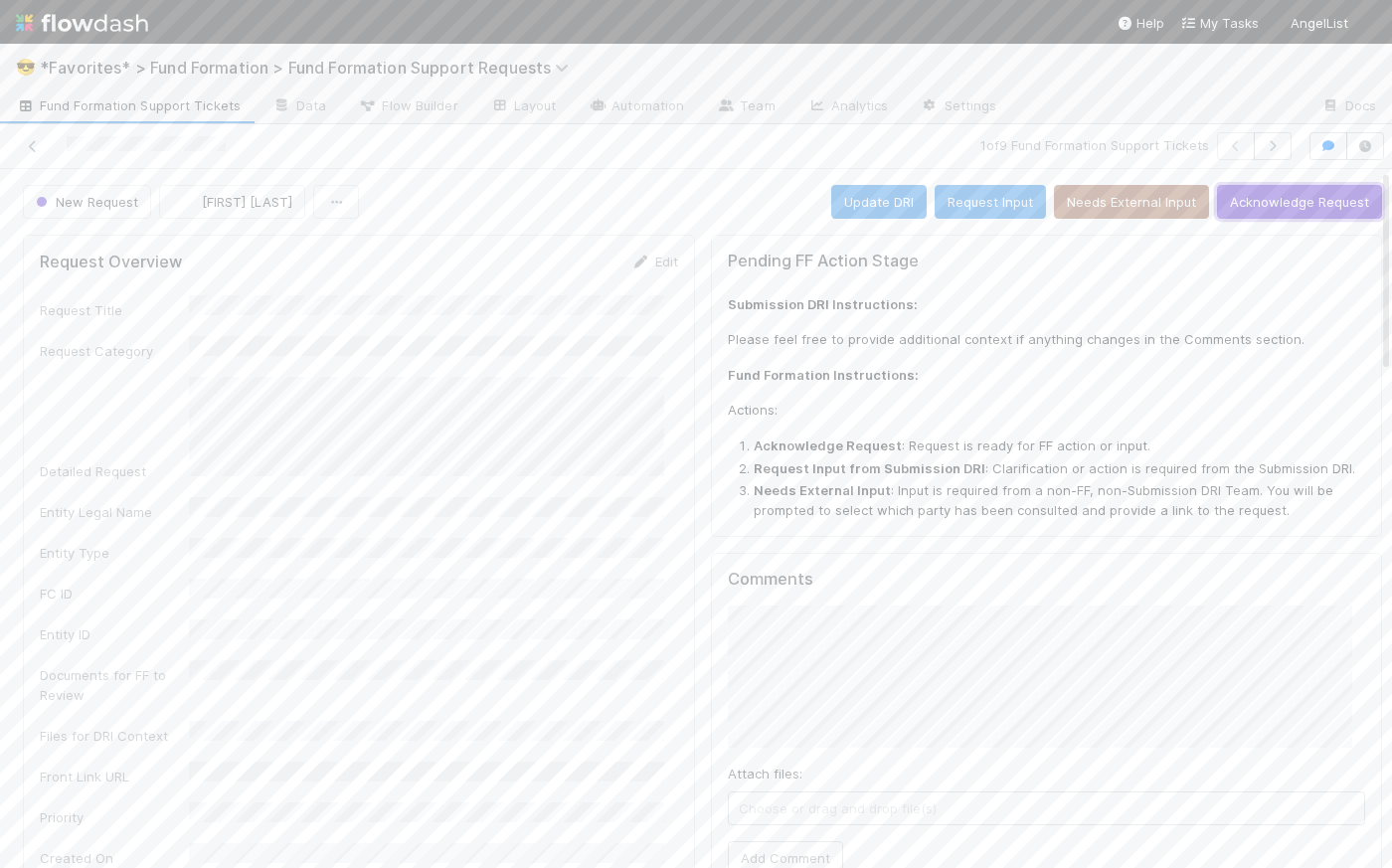 click on "Acknowledge Request" at bounding box center (1300, 202) 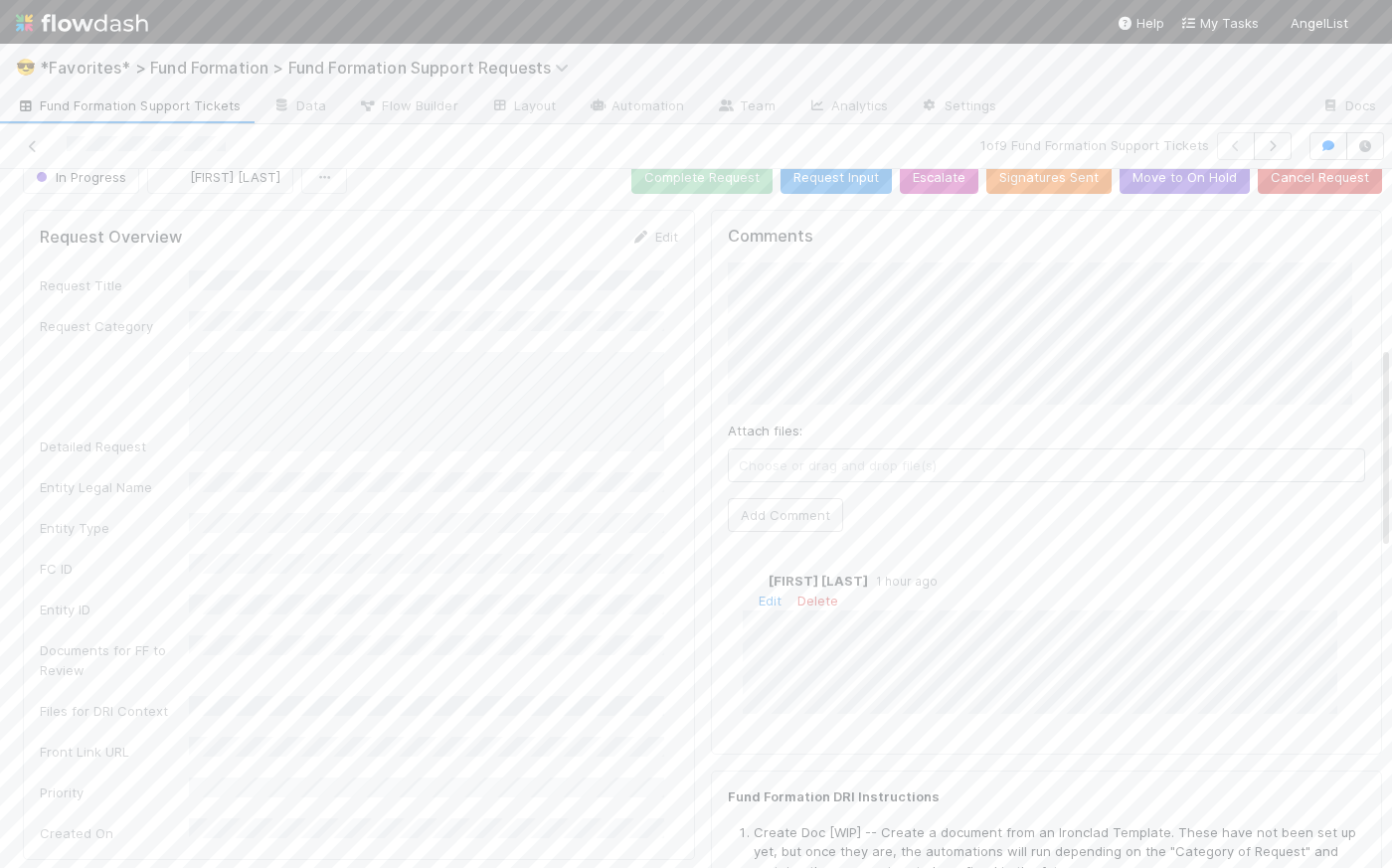 scroll, scrollTop: 0, scrollLeft: 0, axis: both 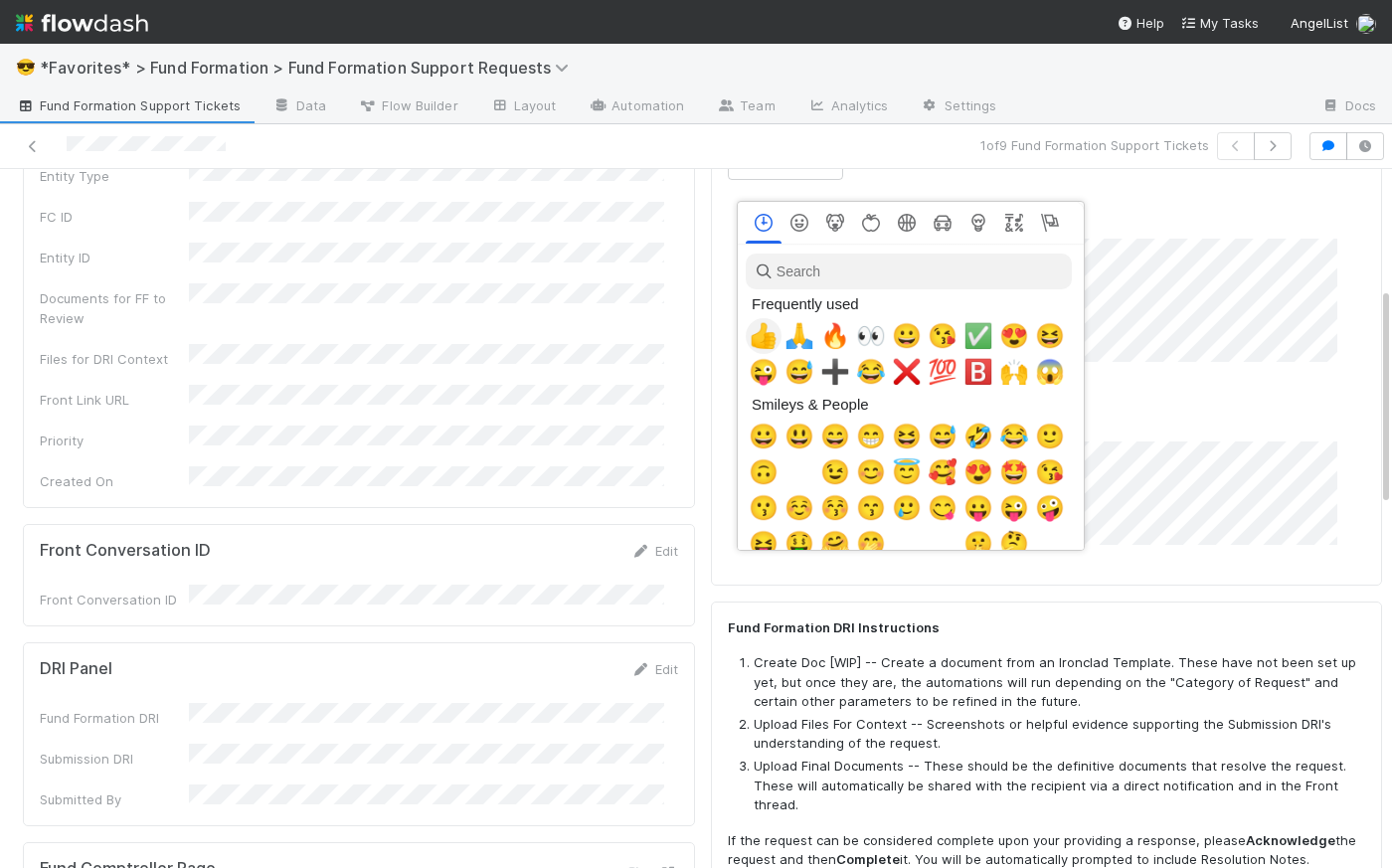 click on "👍" at bounding box center [764, 336] 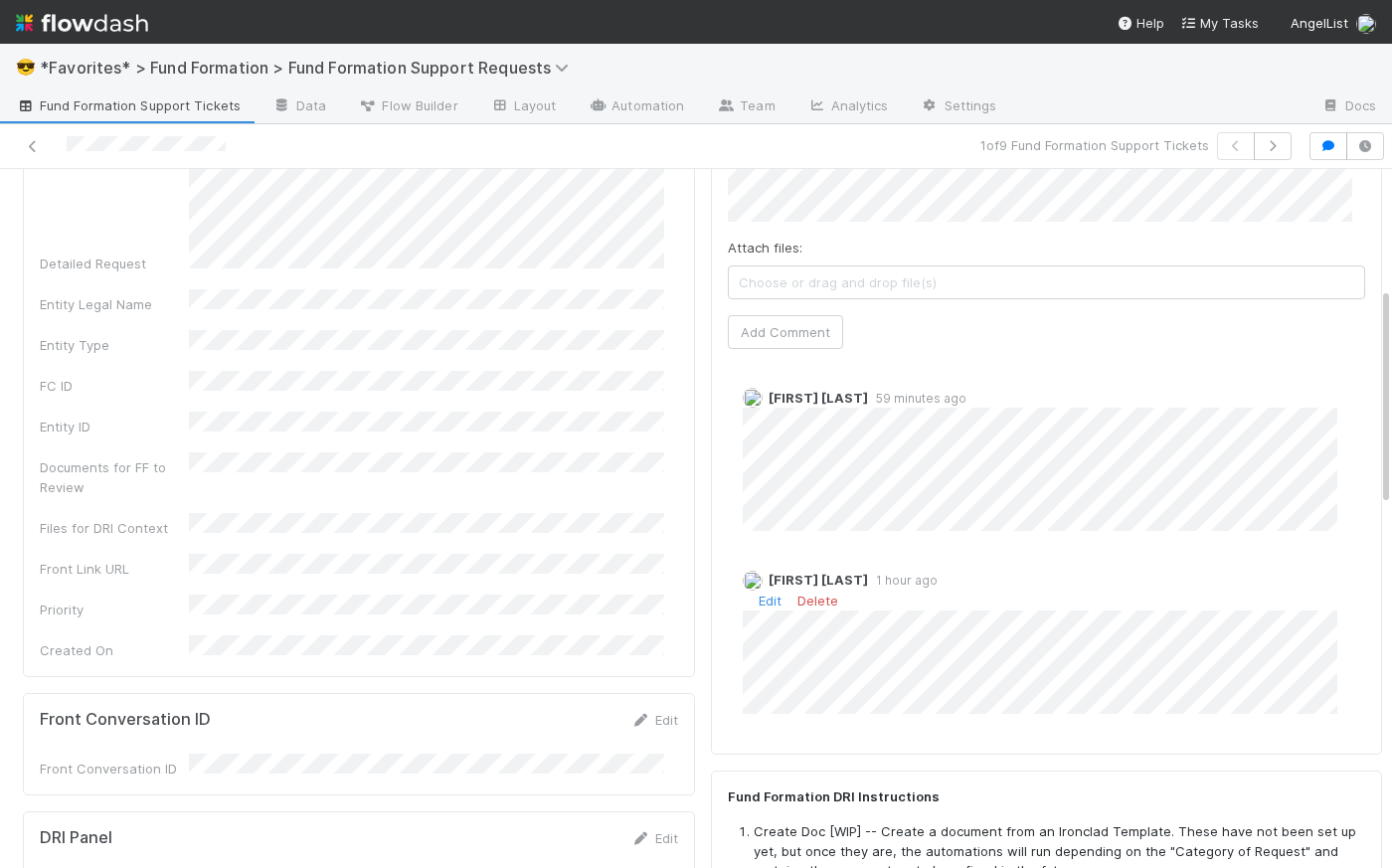 scroll, scrollTop: 0, scrollLeft: 0, axis: both 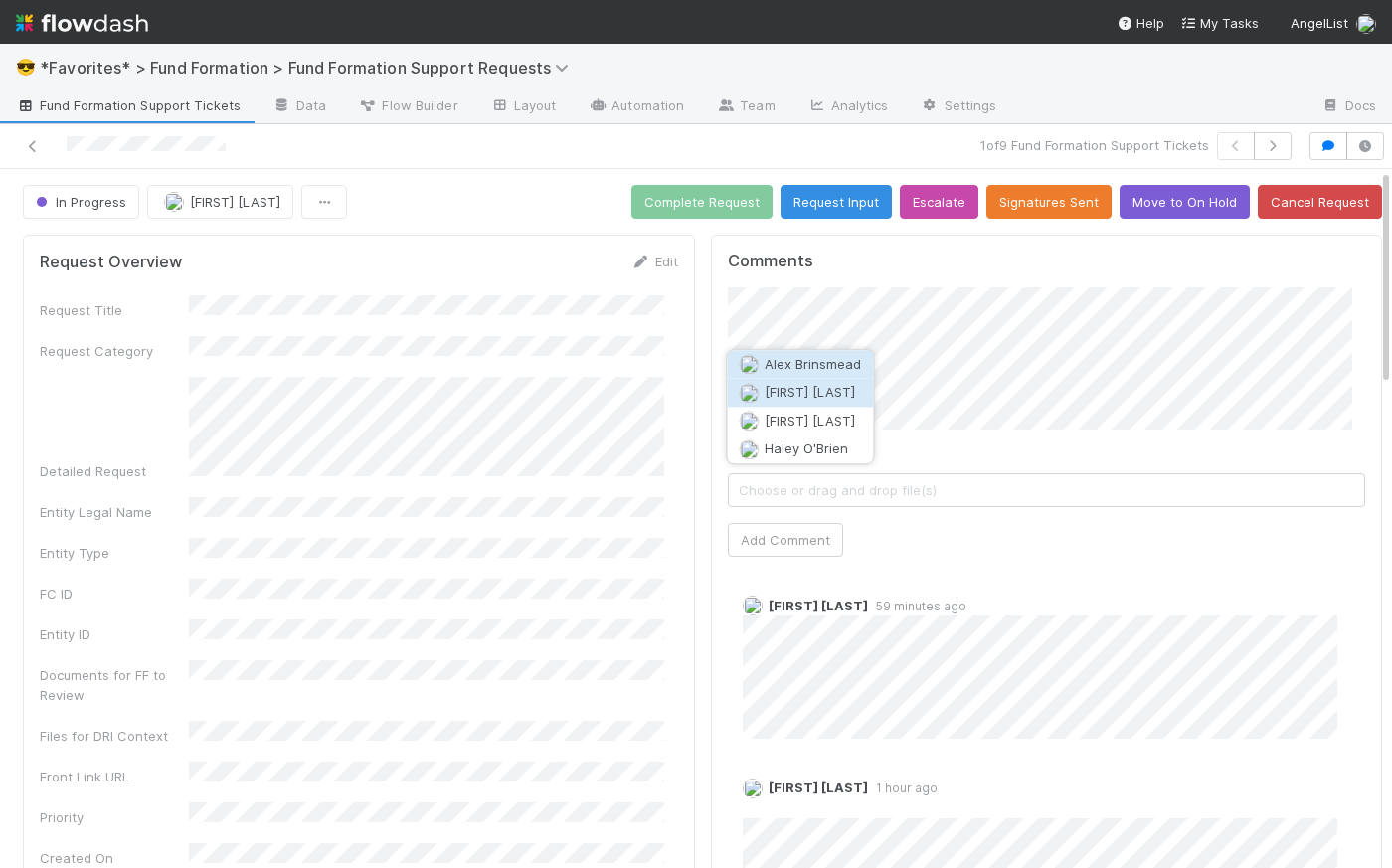 click on "[FIRST] [LAST]" at bounding box center (799, 393) 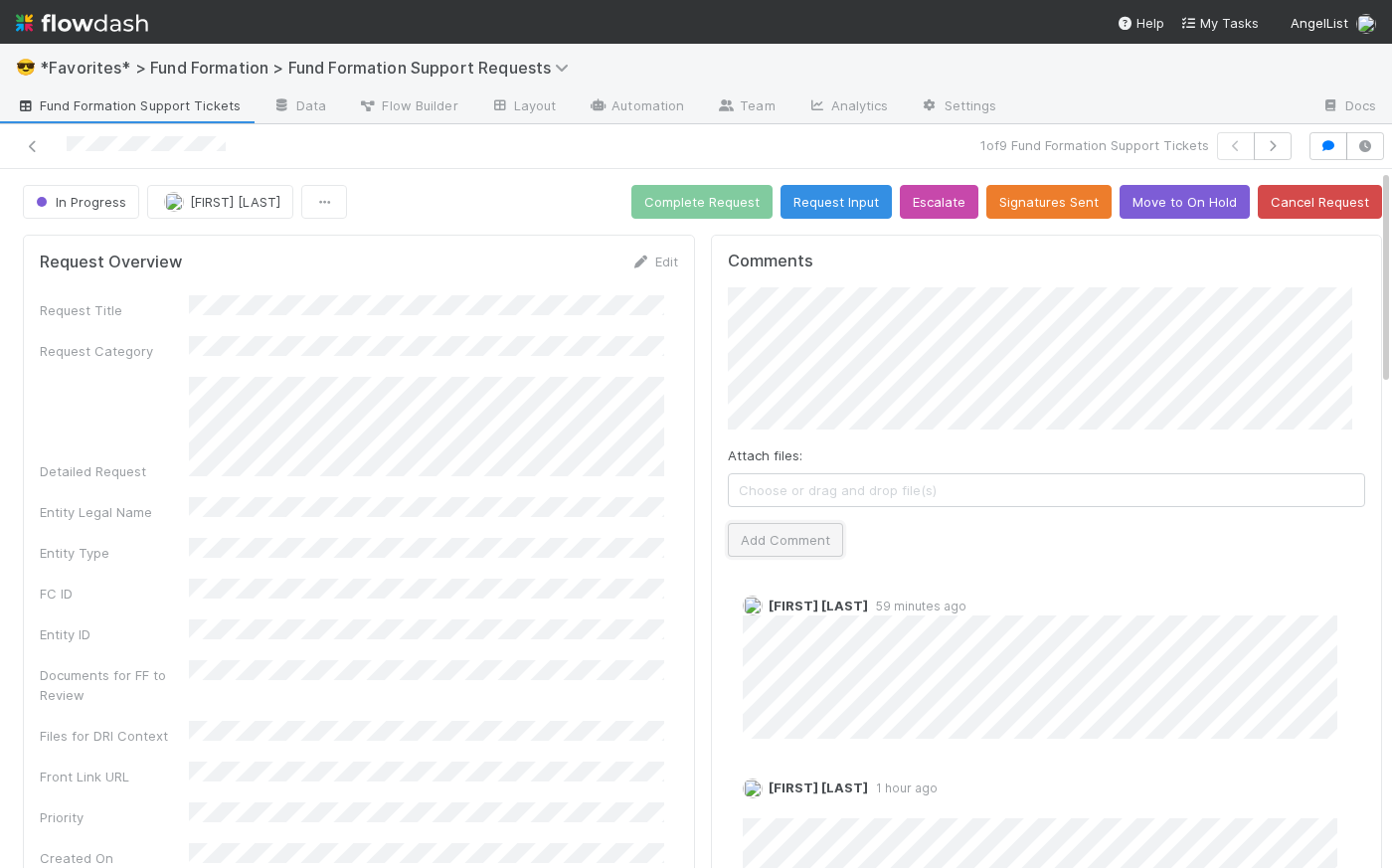 click on "Add Comment" at bounding box center (785, 540) 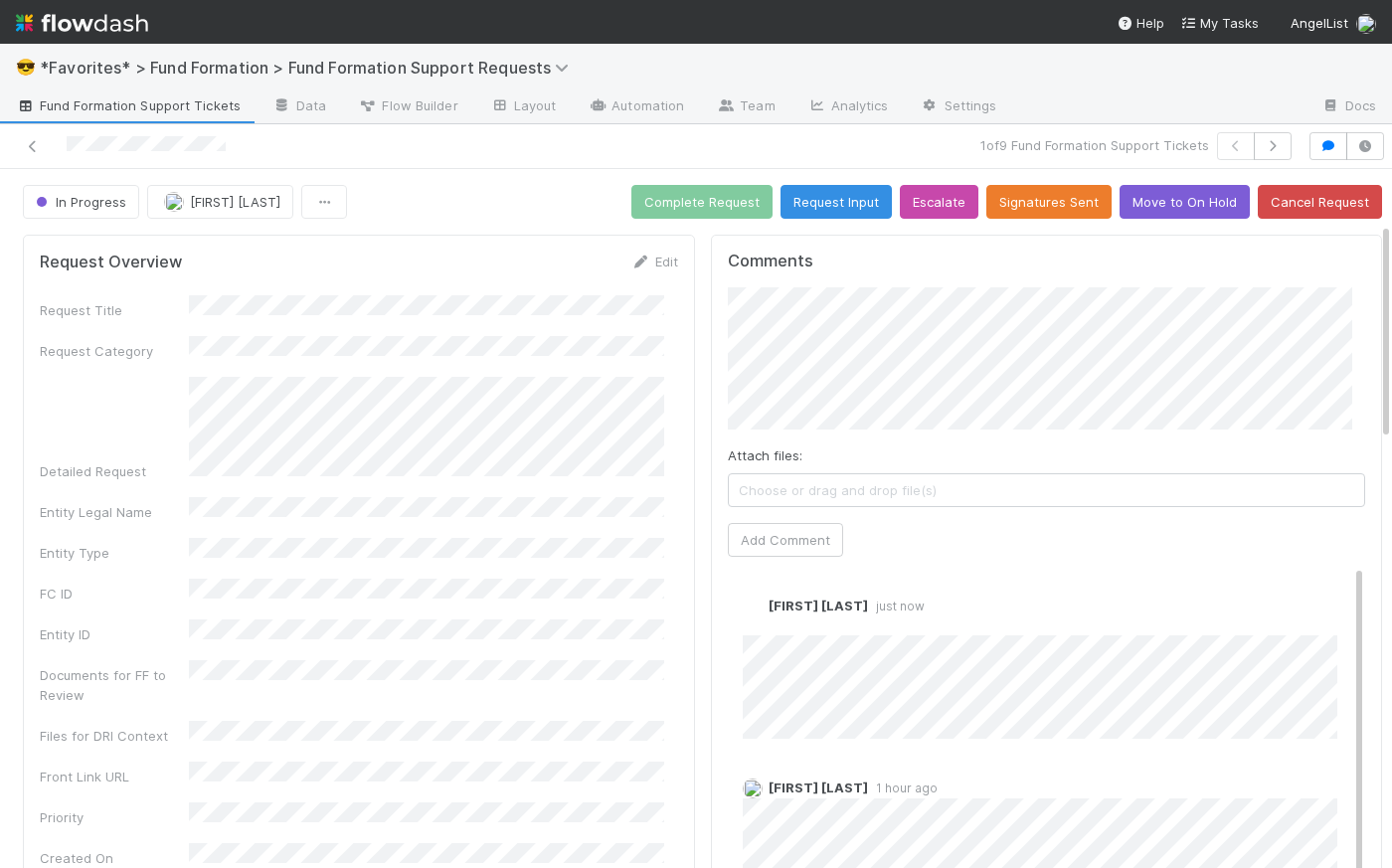 scroll, scrollTop: 388, scrollLeft: 0, axis: vertical 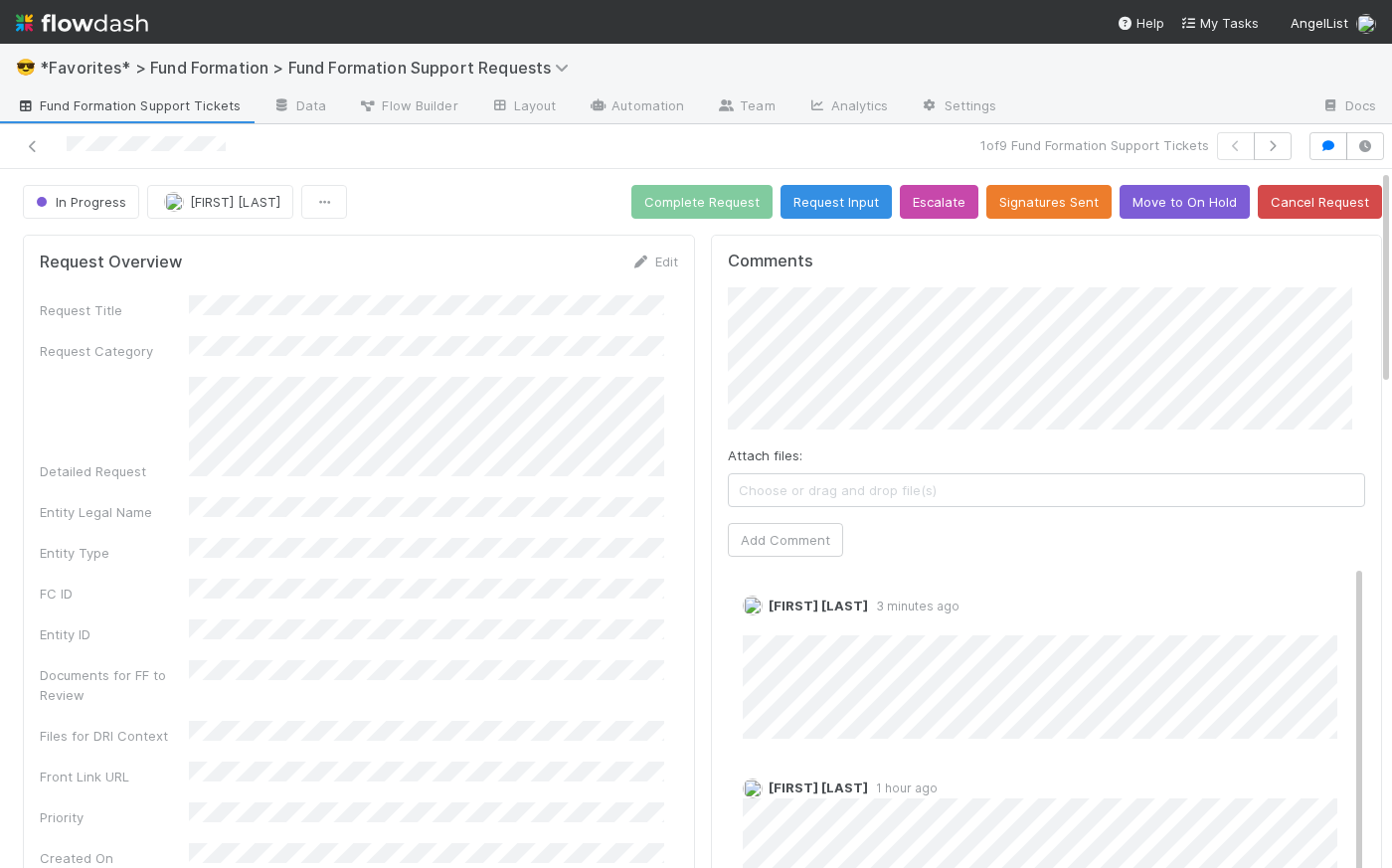 click on "Fund Formation Support Tickets" at bounding box center (128, 105) 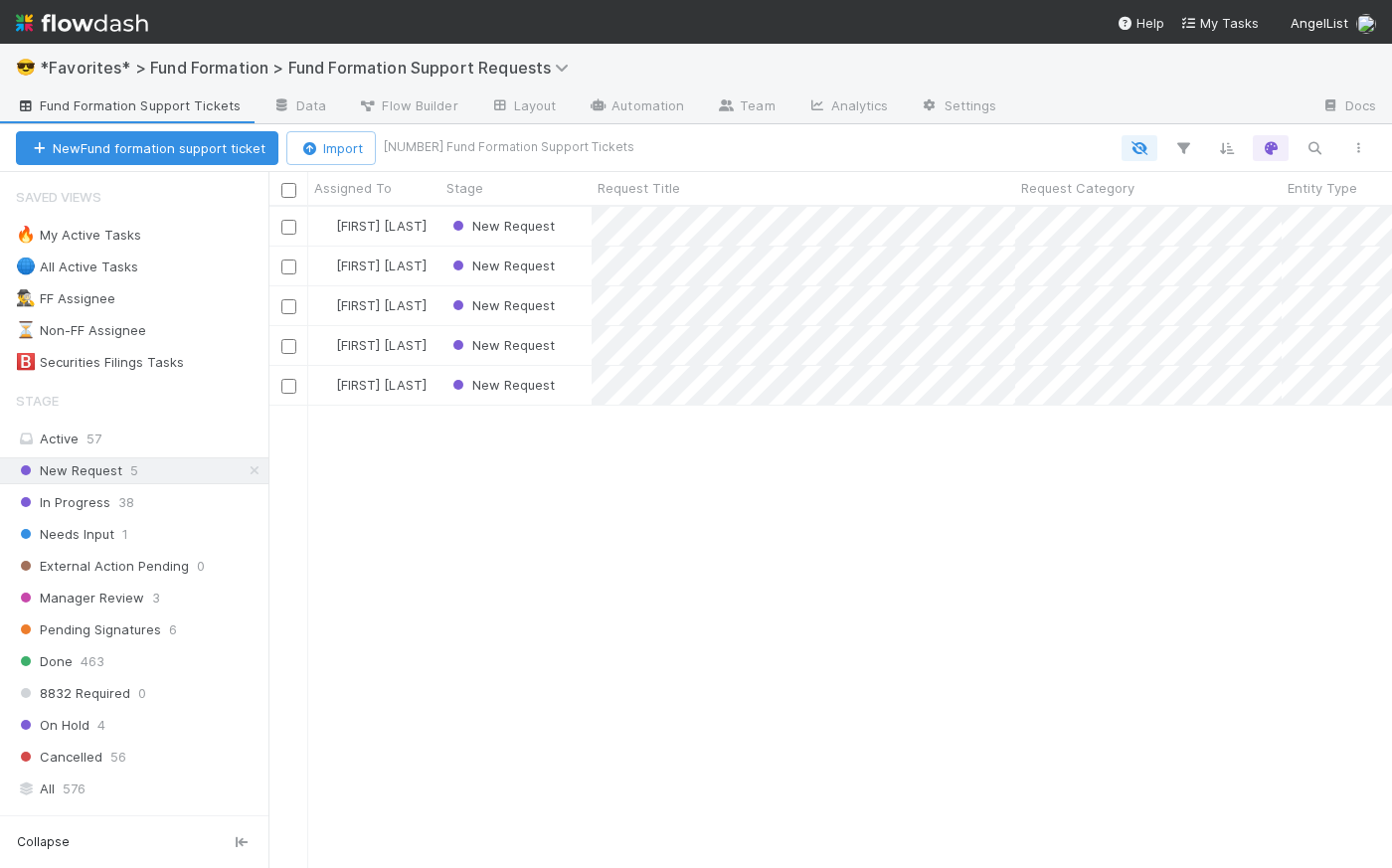 scroll, scrollTop: 14, scrollLeft: 14, axis: both 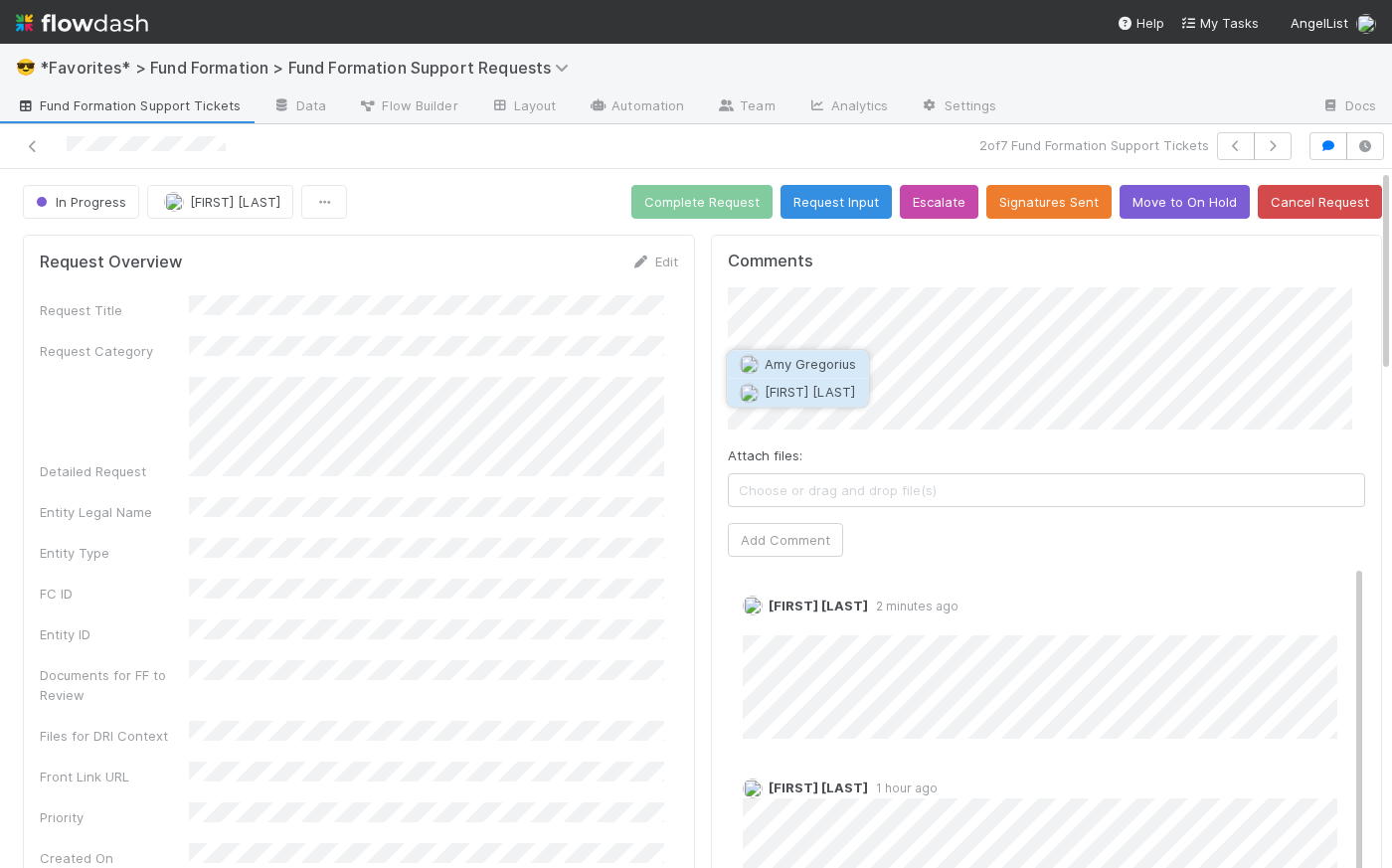 click on "[FIRST] [LAST]" at bounding box center (797, 393) 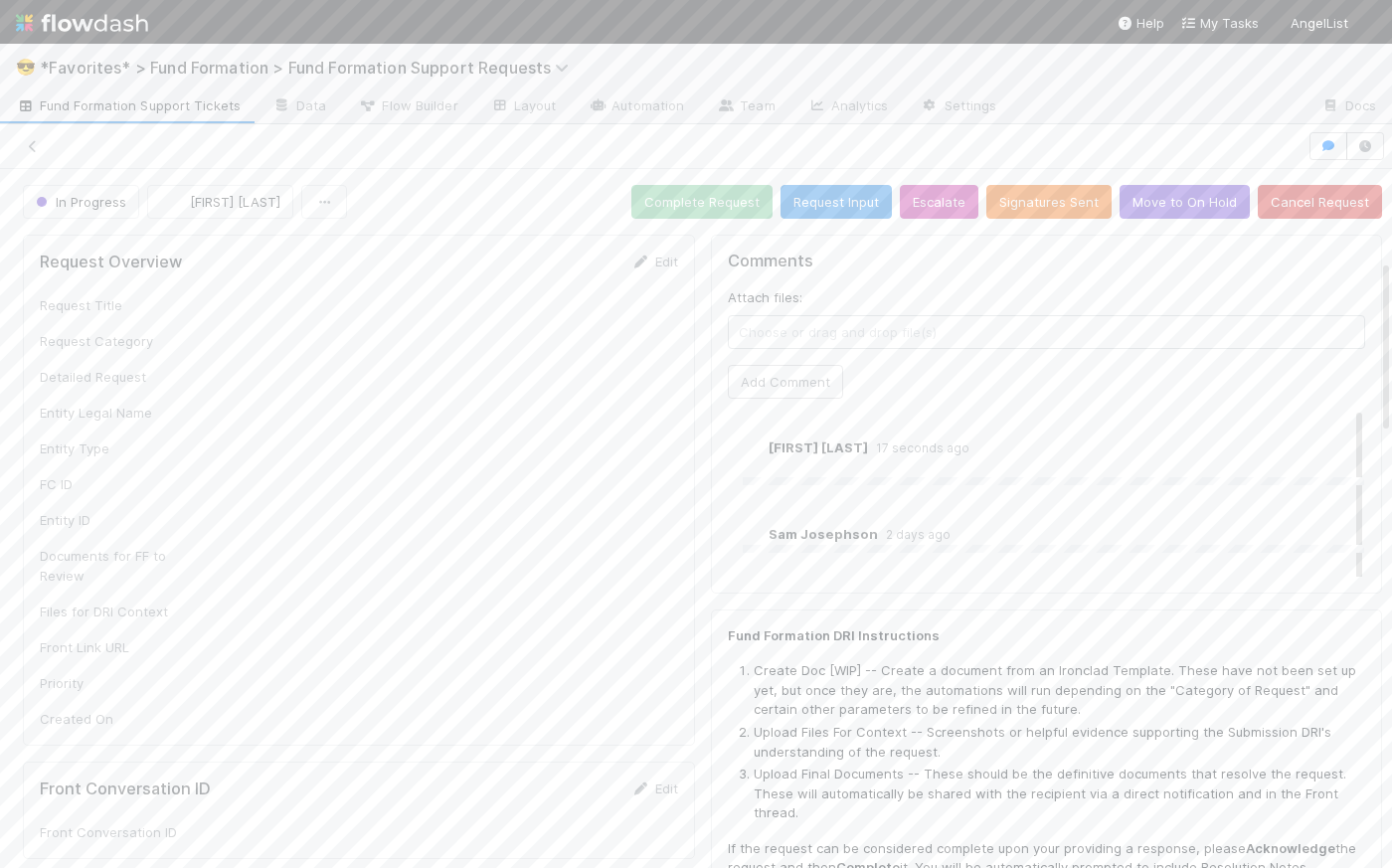 scroll, scrollTop: 0, scrollLeft: 0, axis: both 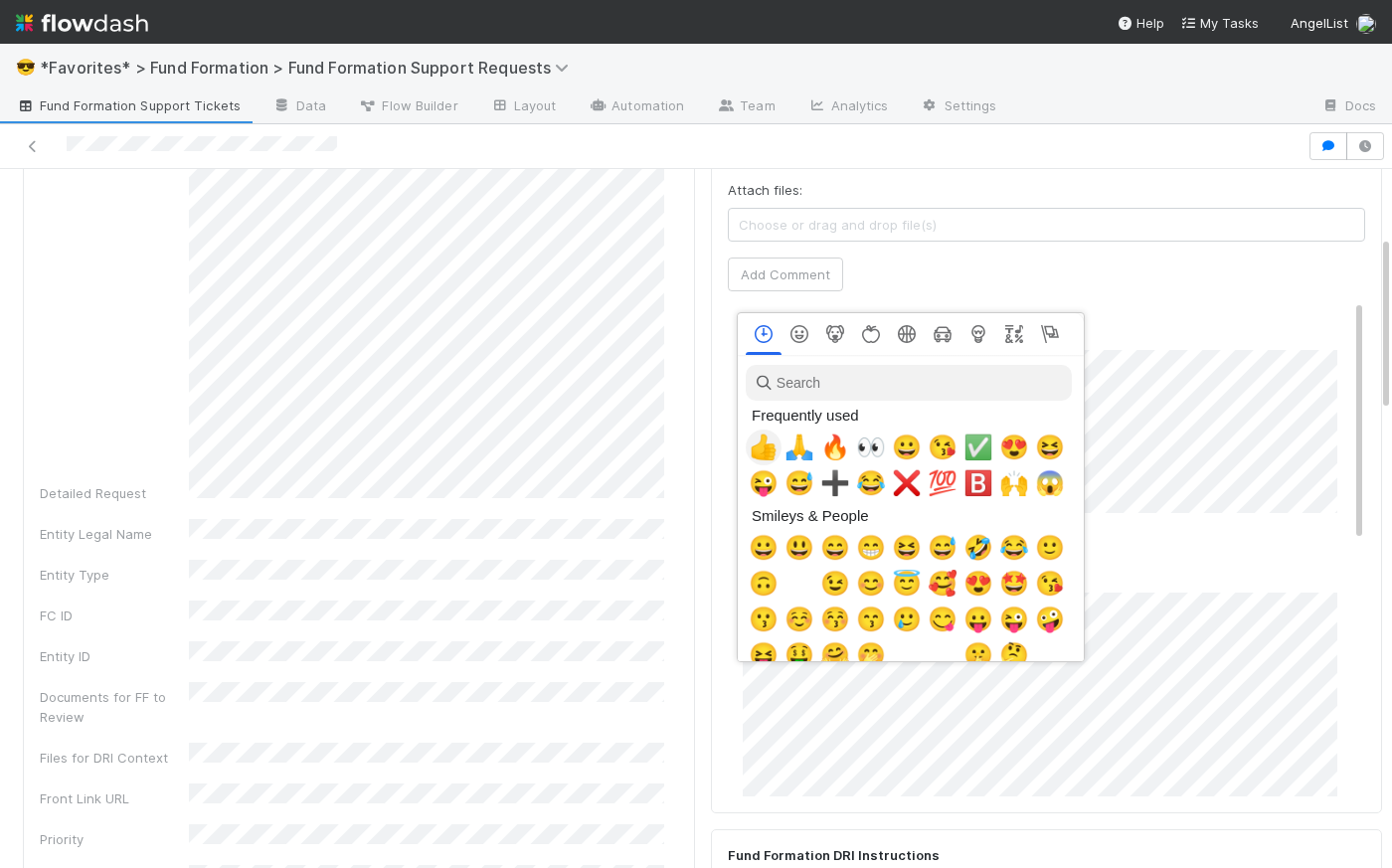 click on "👍" at bounding box center [764, 447] 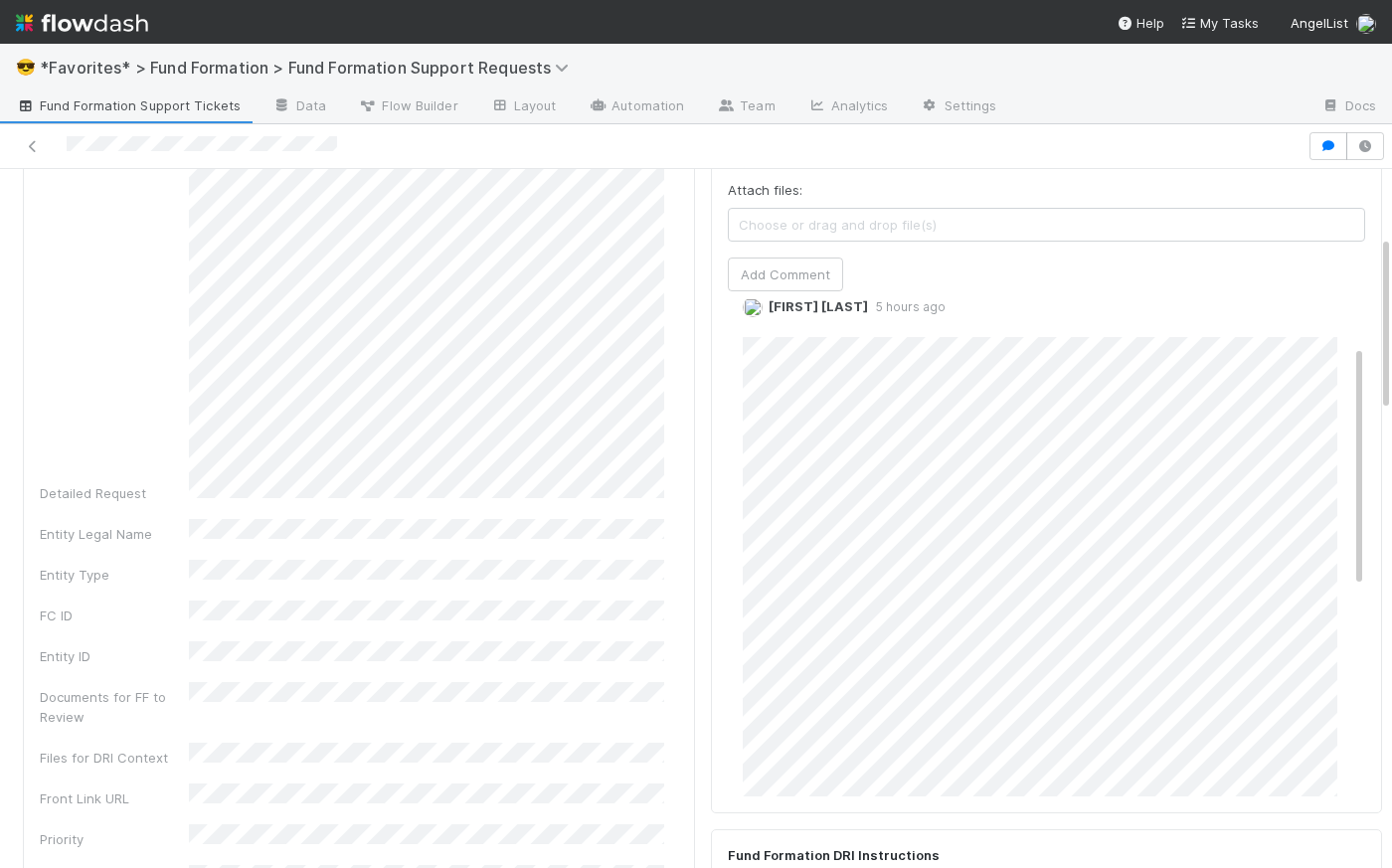 scroll, scrollTop: 0, scrollLeft: 0, axis: both 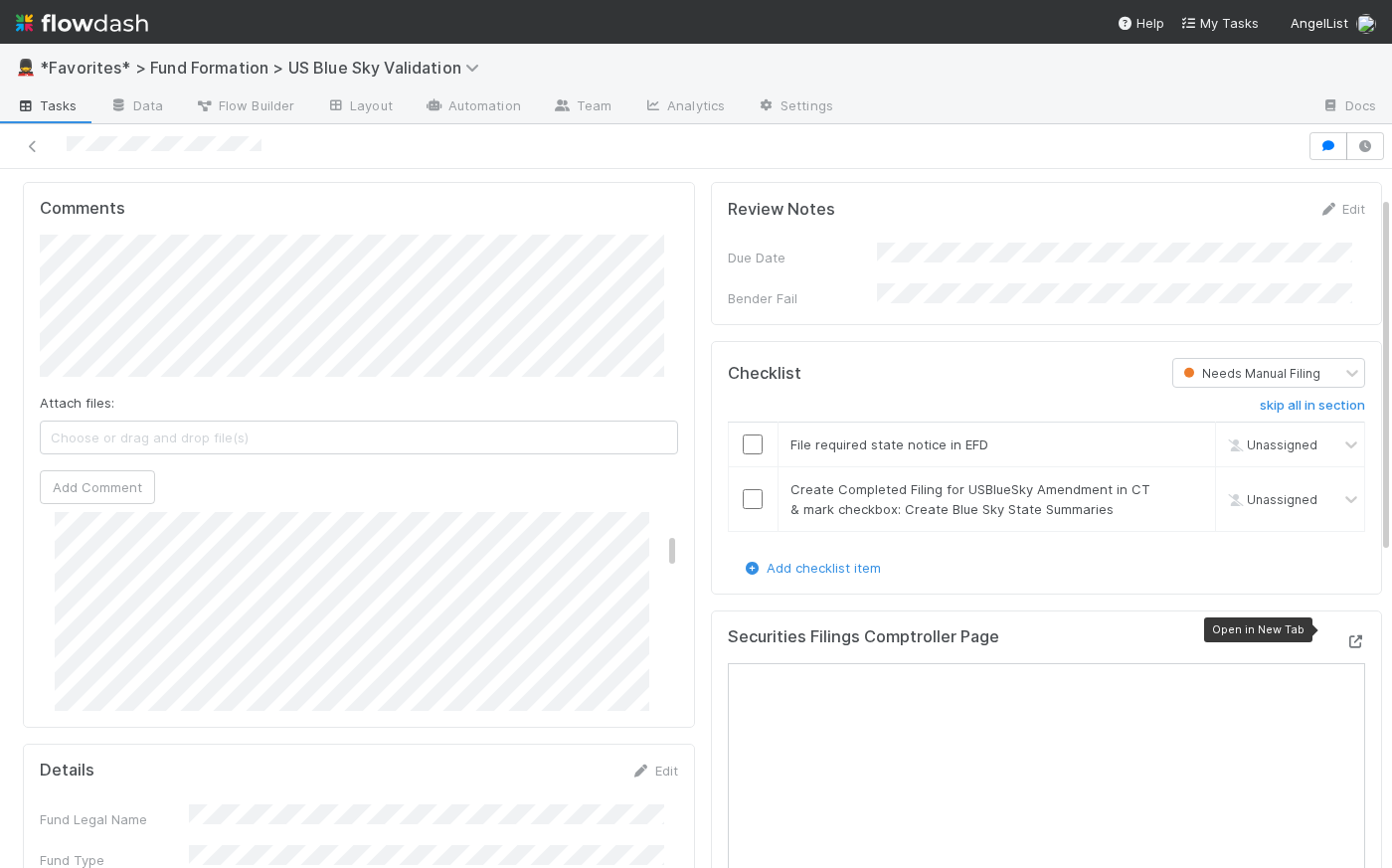click at bounding box center (1355, 641) 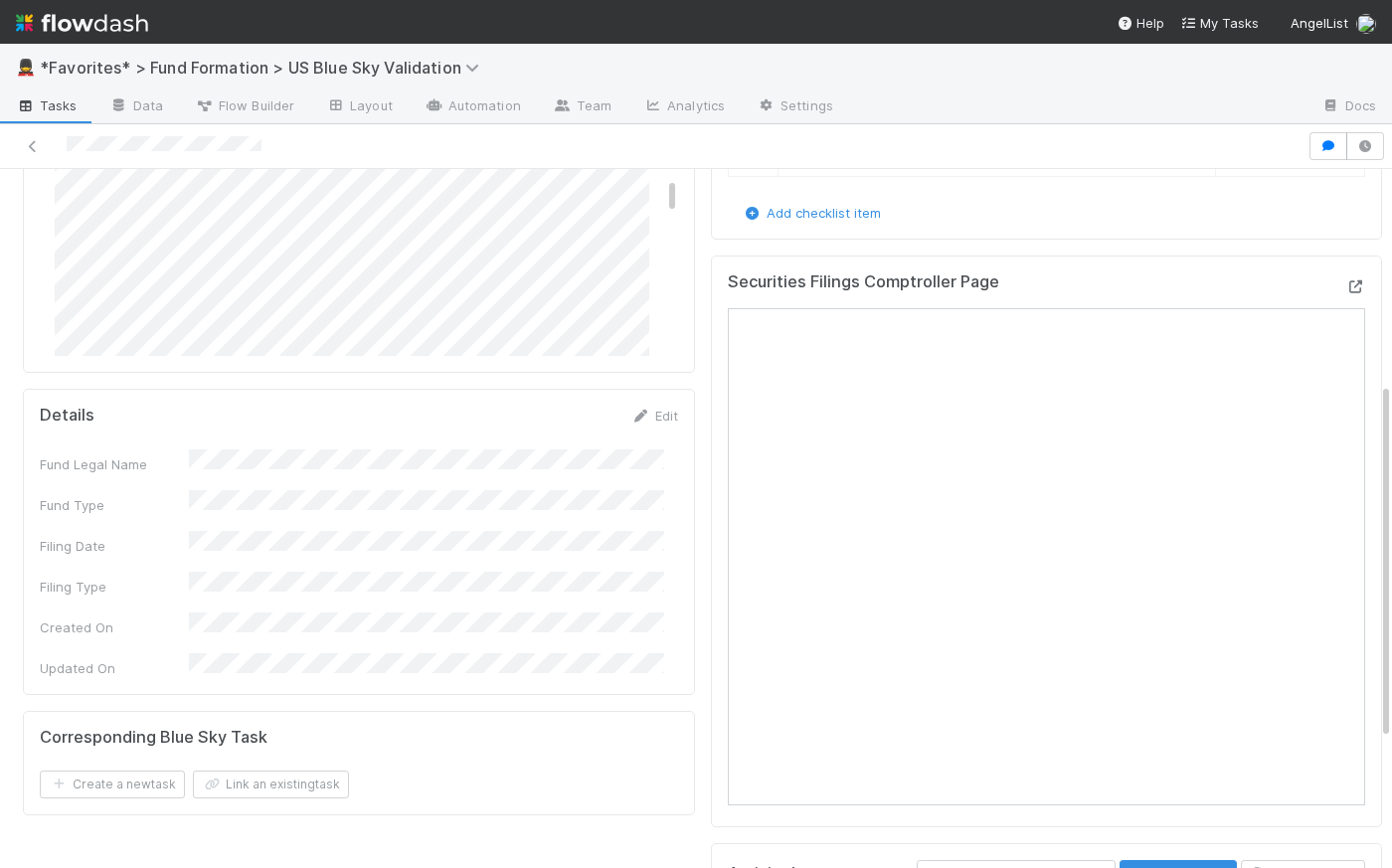 scroll, scrollTop: 417, scrollLeft: 0, axis: vertical 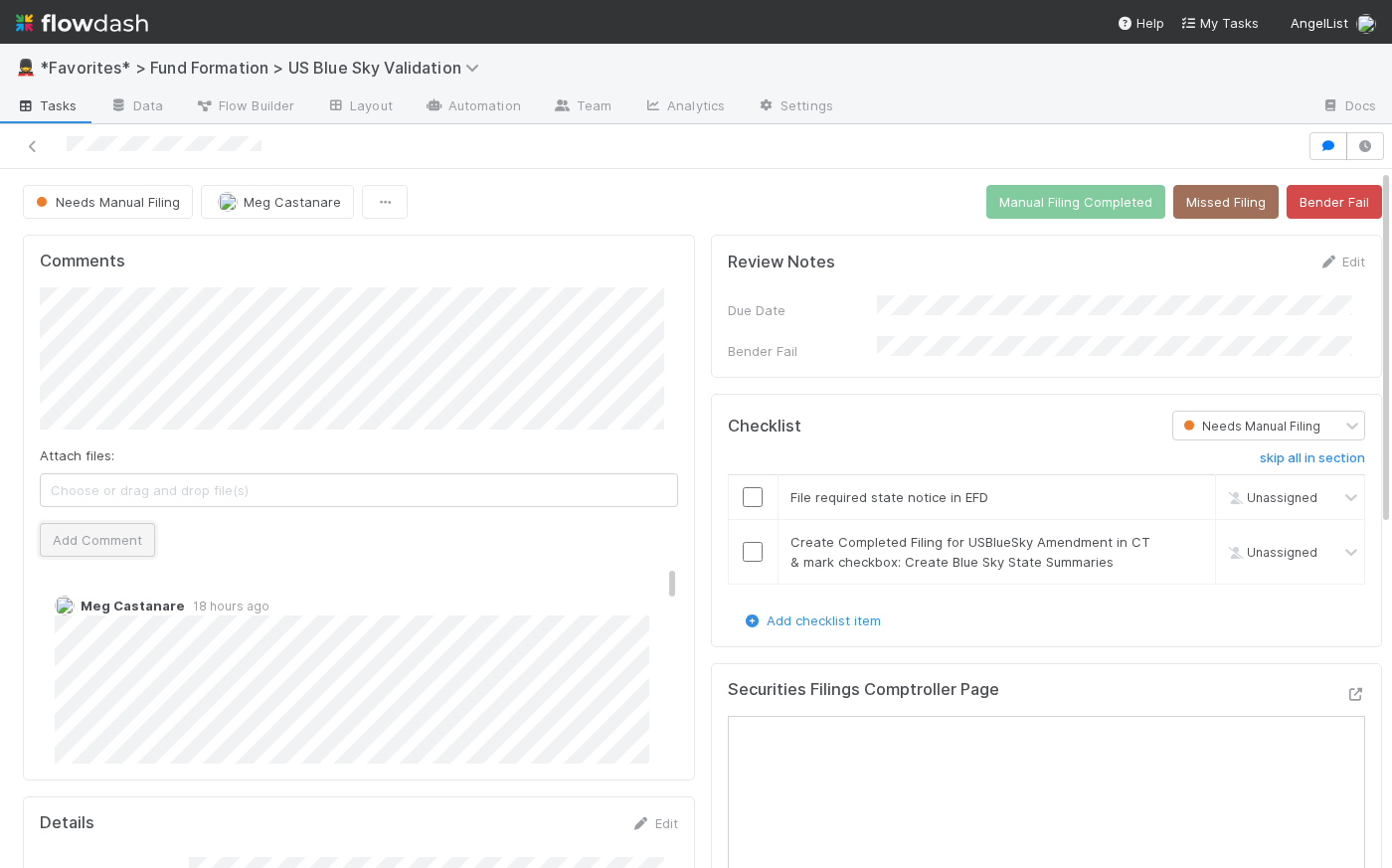 click on "Add Comment" at bounding box center [97, 540] 